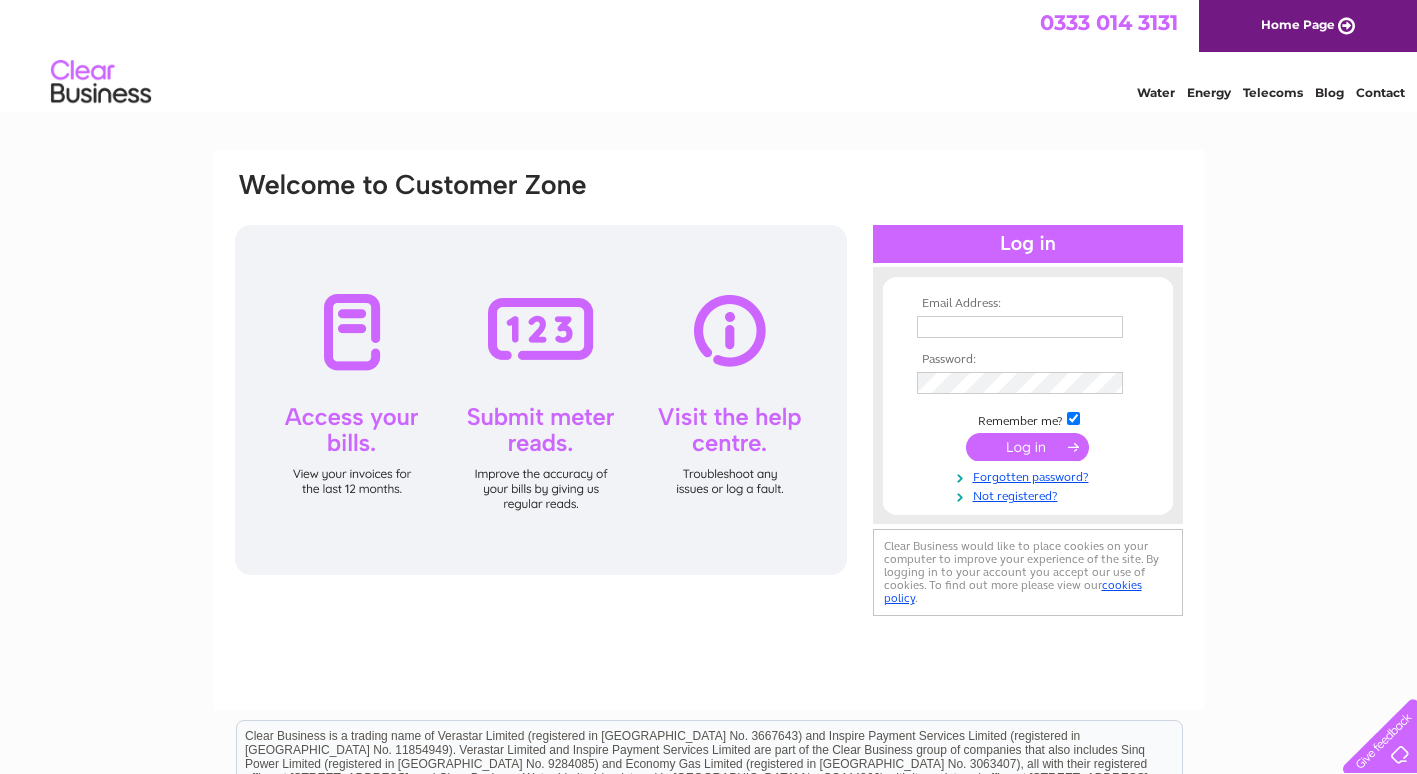 scroll, scrollTop: 0, scrollLeft: 0, axis: both 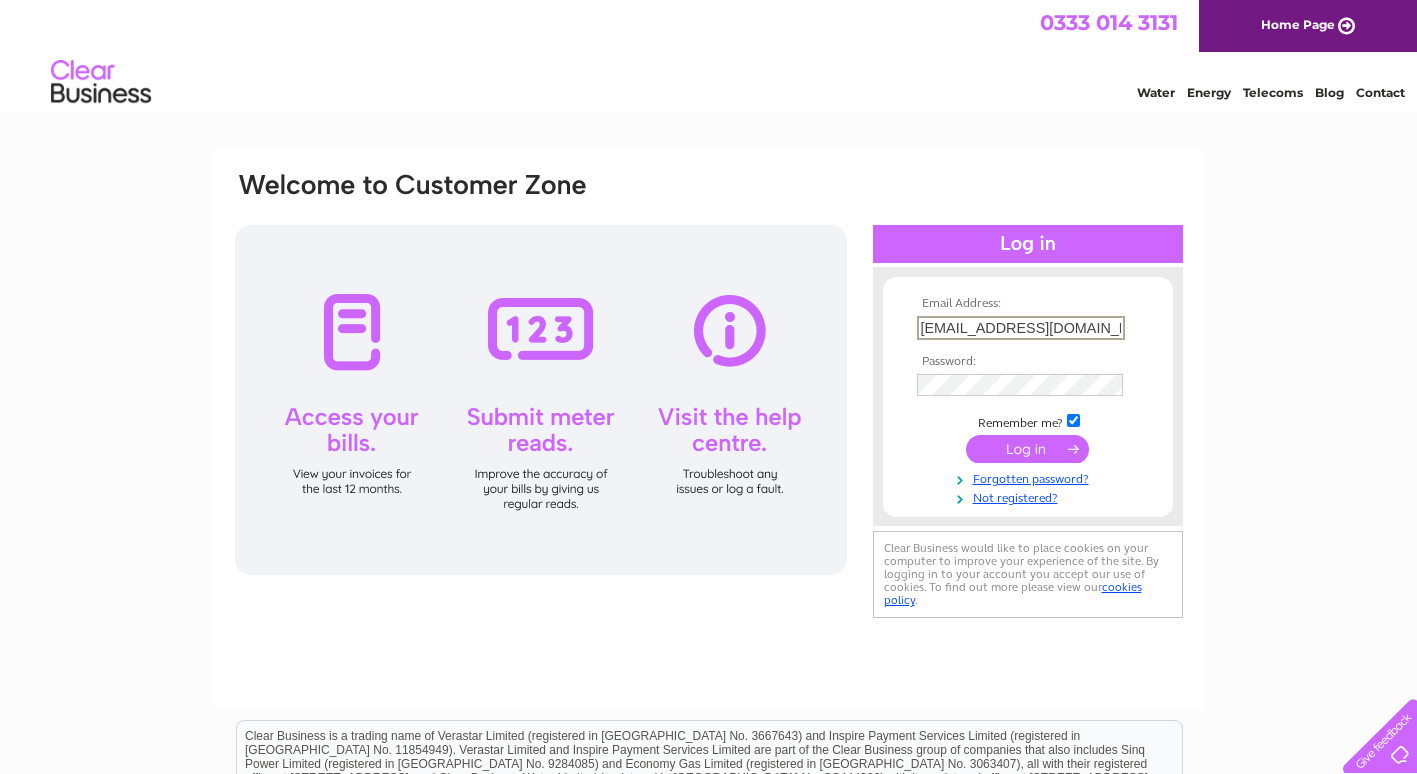 type on "thevets@meadowesvets.co.uk" 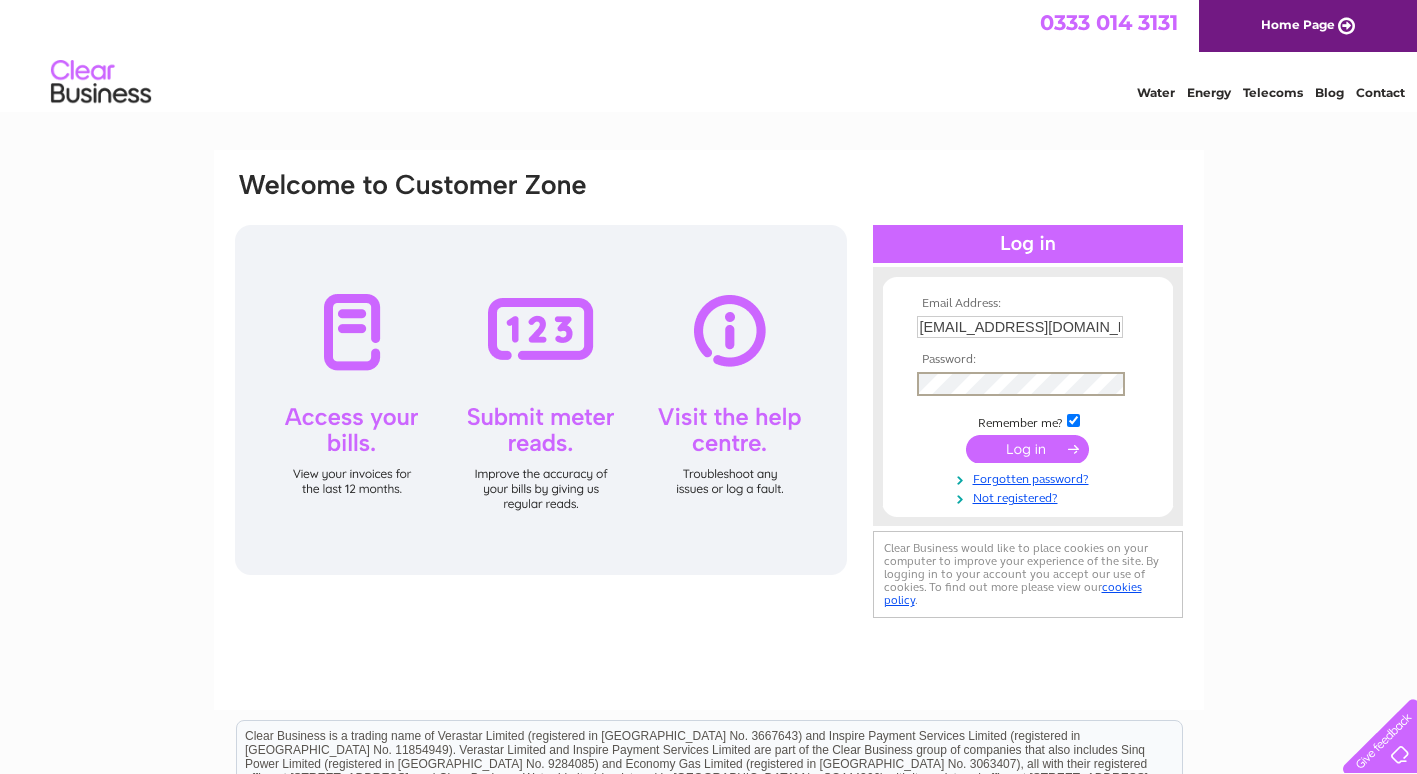 click at bounding box center [1027, 449] 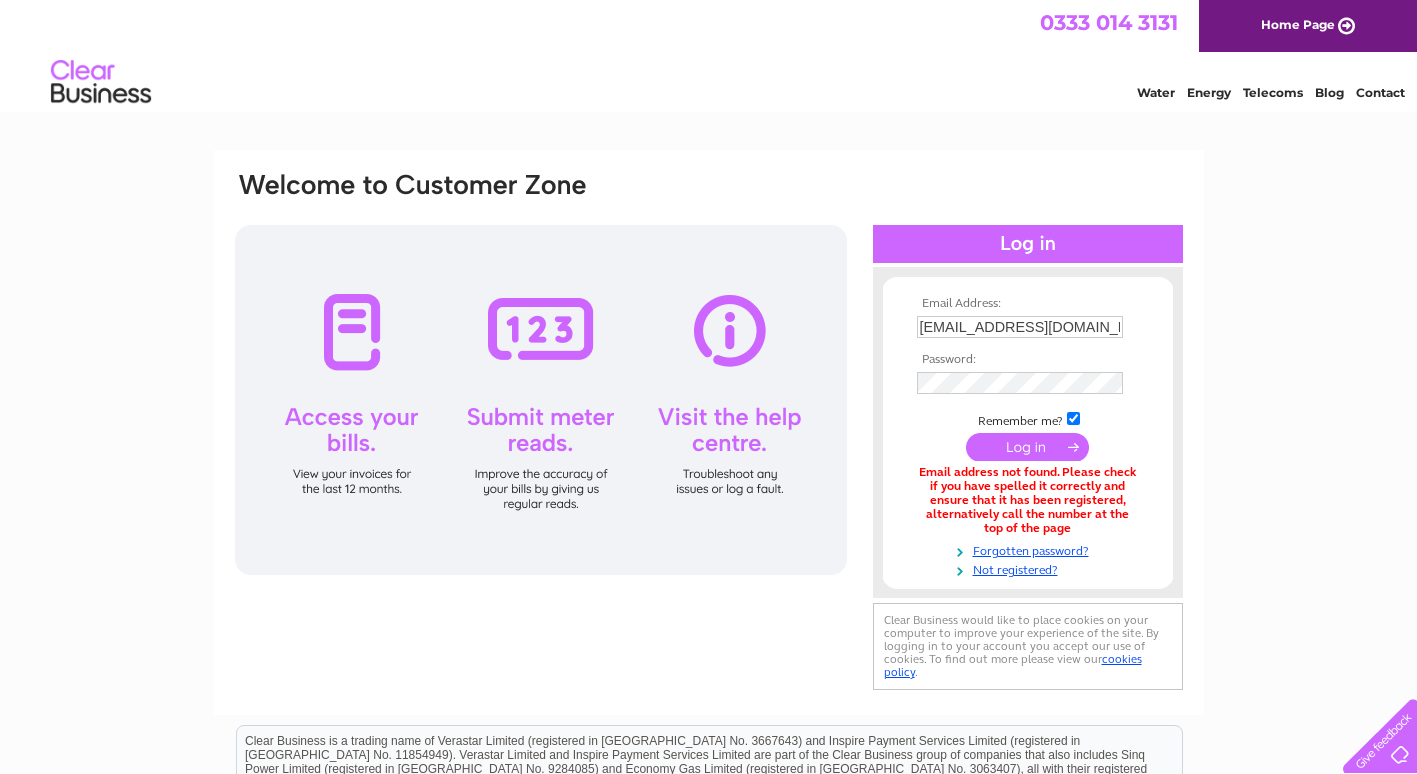 scroll, scrollTop: 0, scrollLeft: 0, axis: both 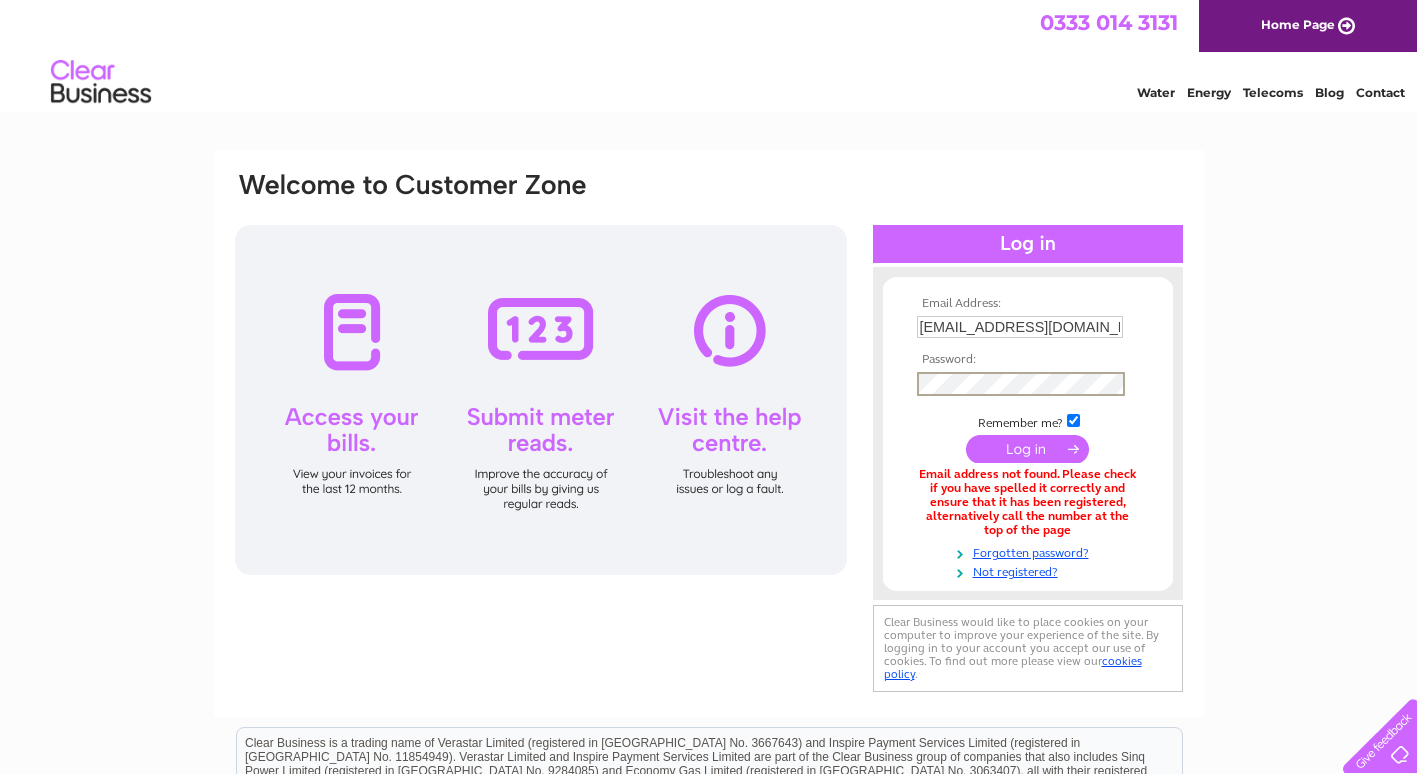 click at bounding box center [1027, 449] 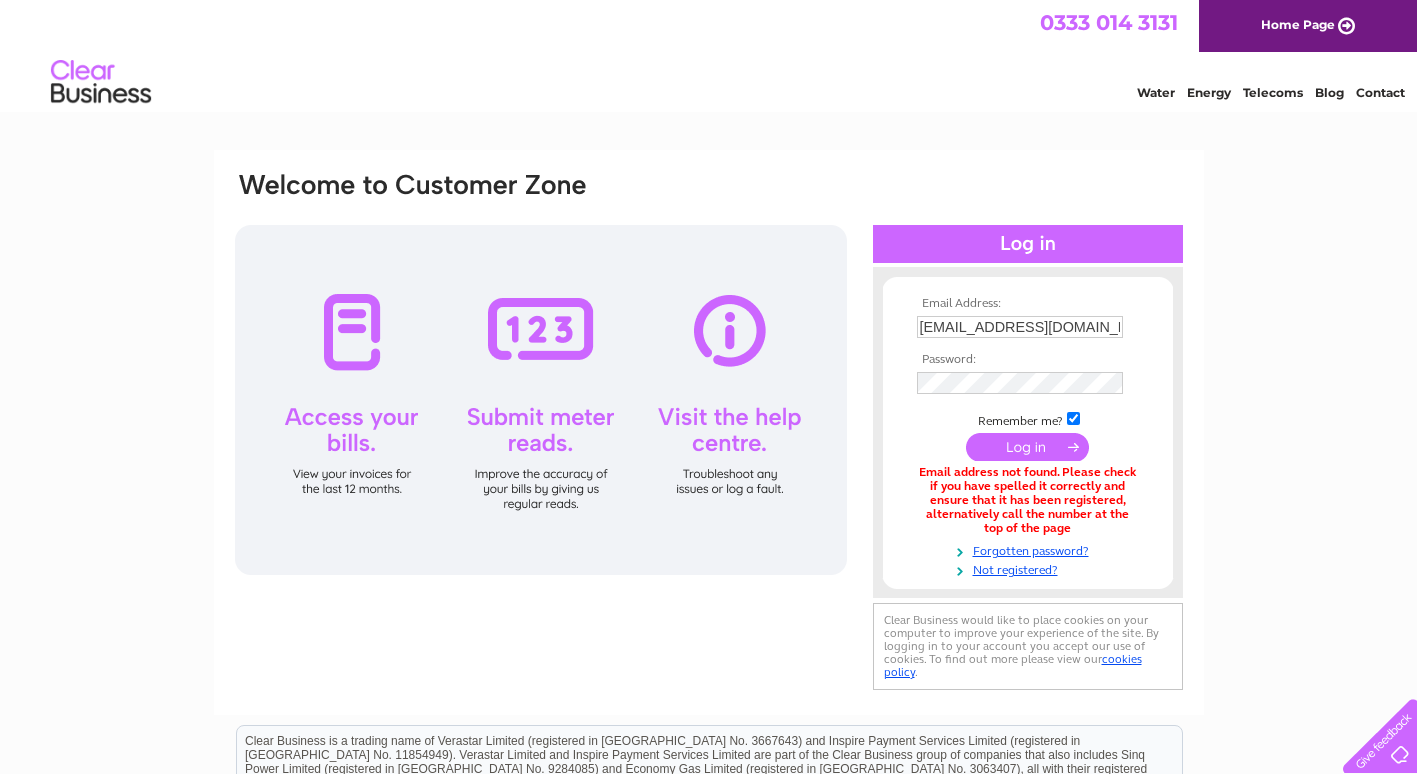 scroll, scrollTop: 0, scrollLeft: 0, axis: both 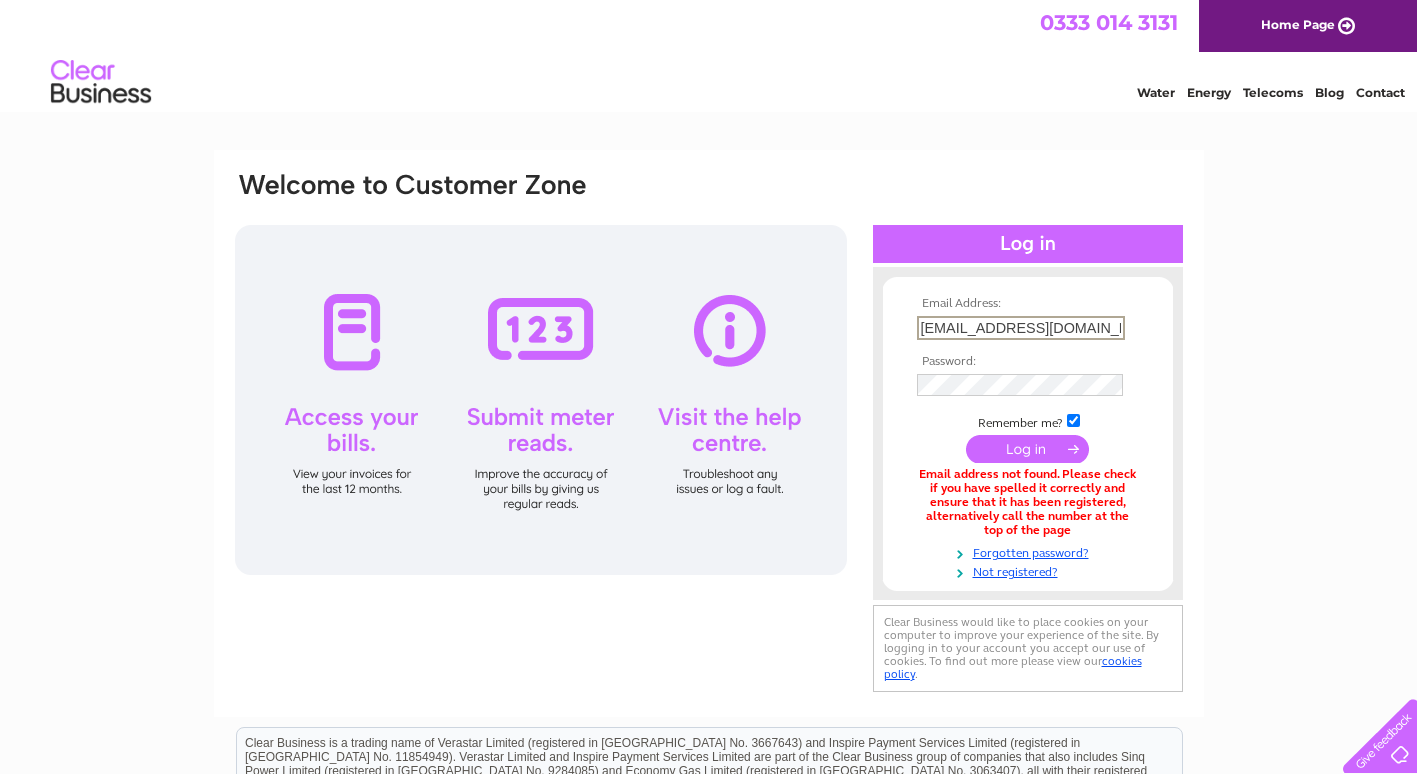 type on "[EMAIL_ADDRESS][DOMAIN_NAME]" 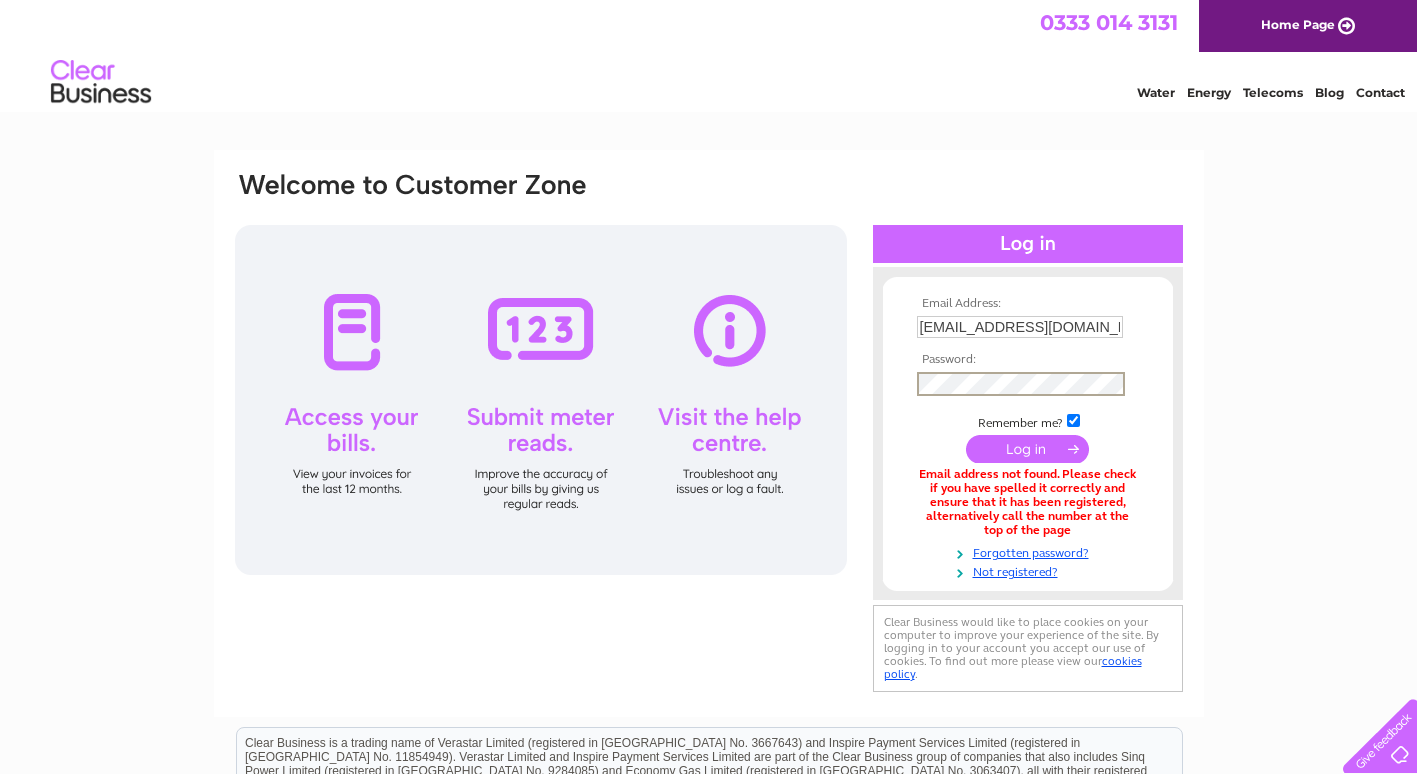 click at bounding box center (1027, 449) 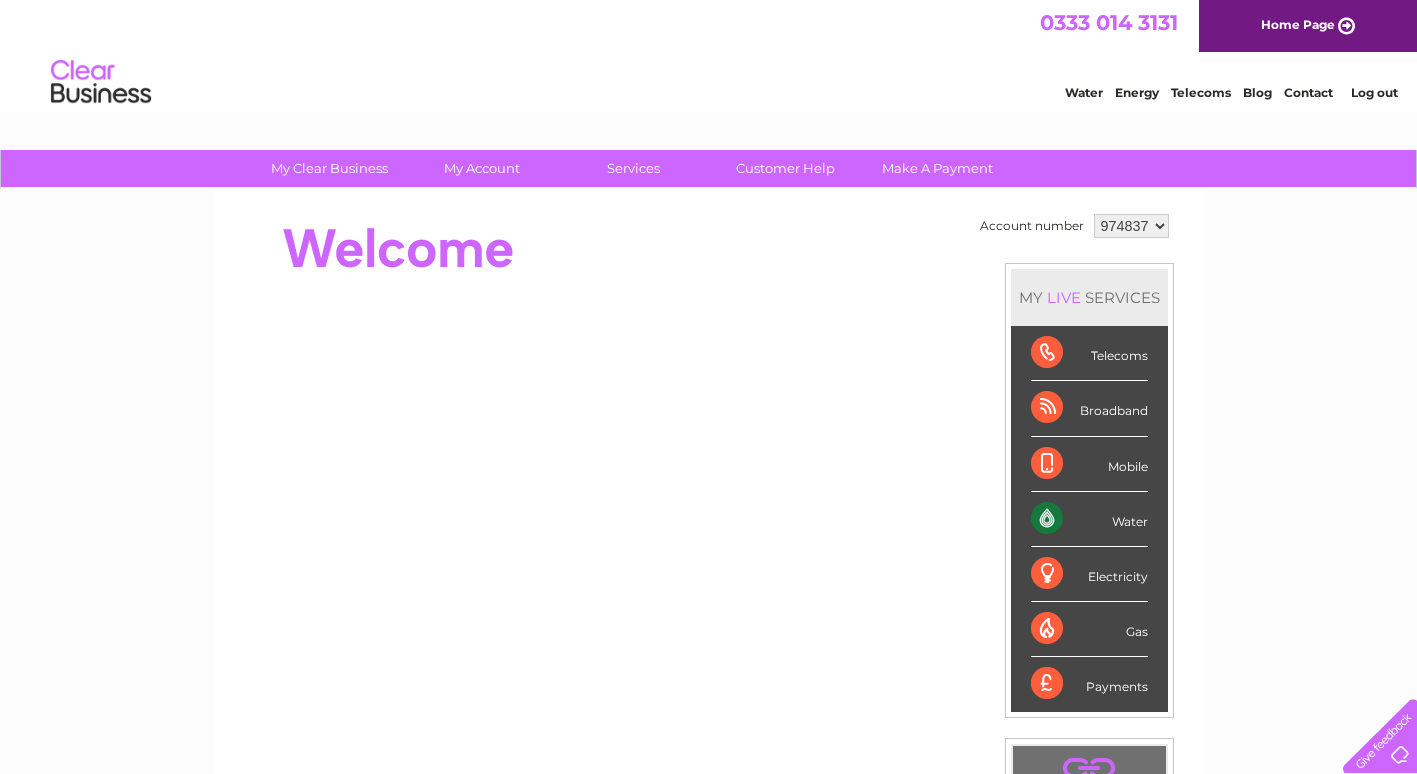 scroll, scrollTop: 0, scrollLeft: 0, axis: both 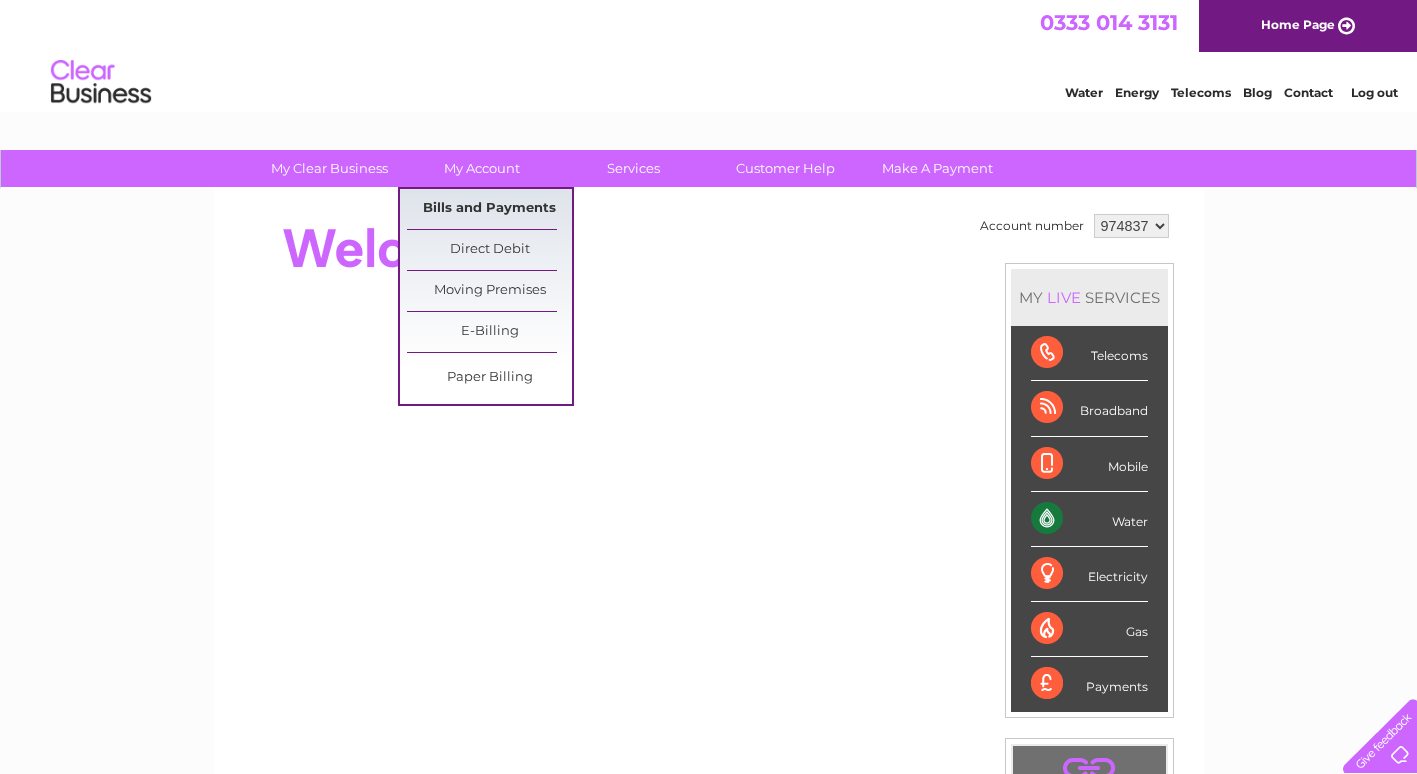 click on "Bills and Payments" at bounding box center (489, 209) 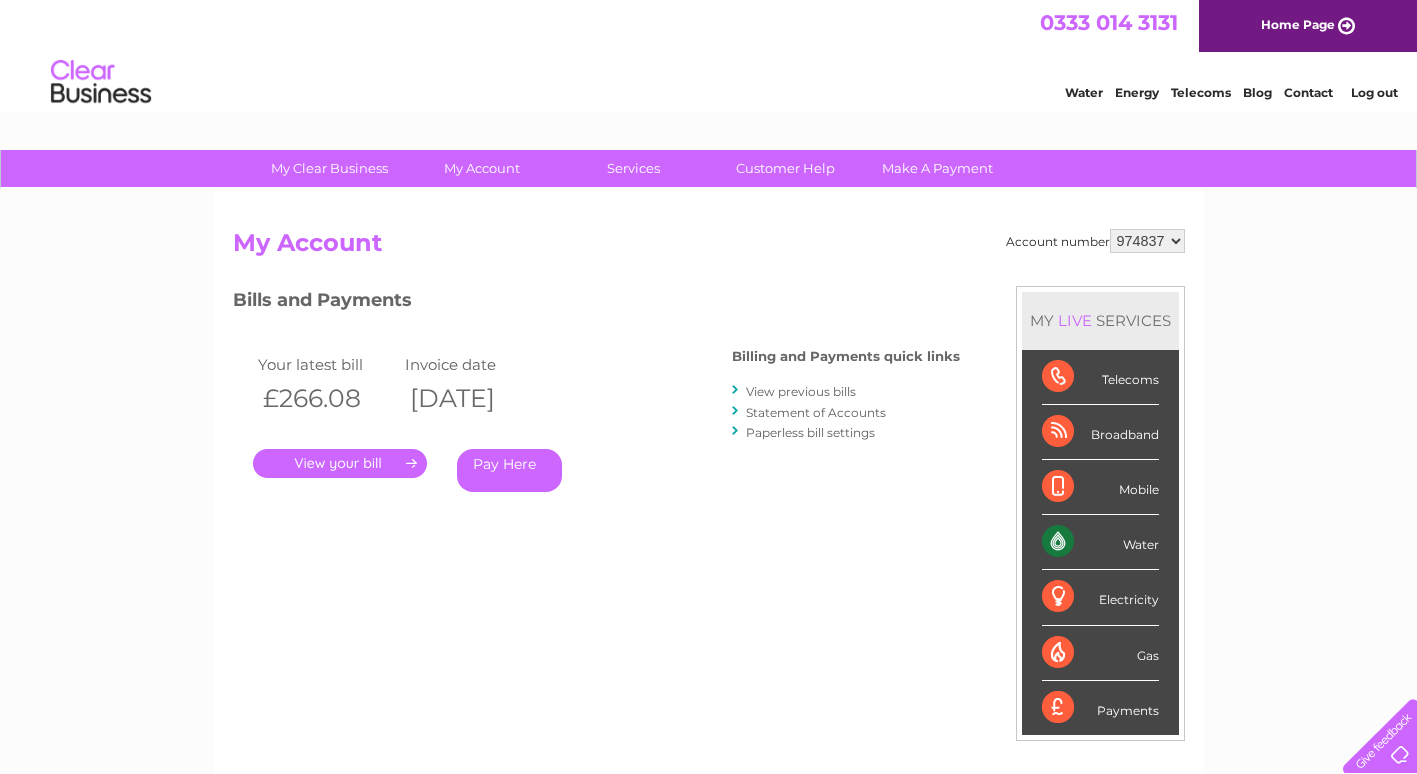 scroll, scrollTop: 0, scrollLeft: 0, axis: both 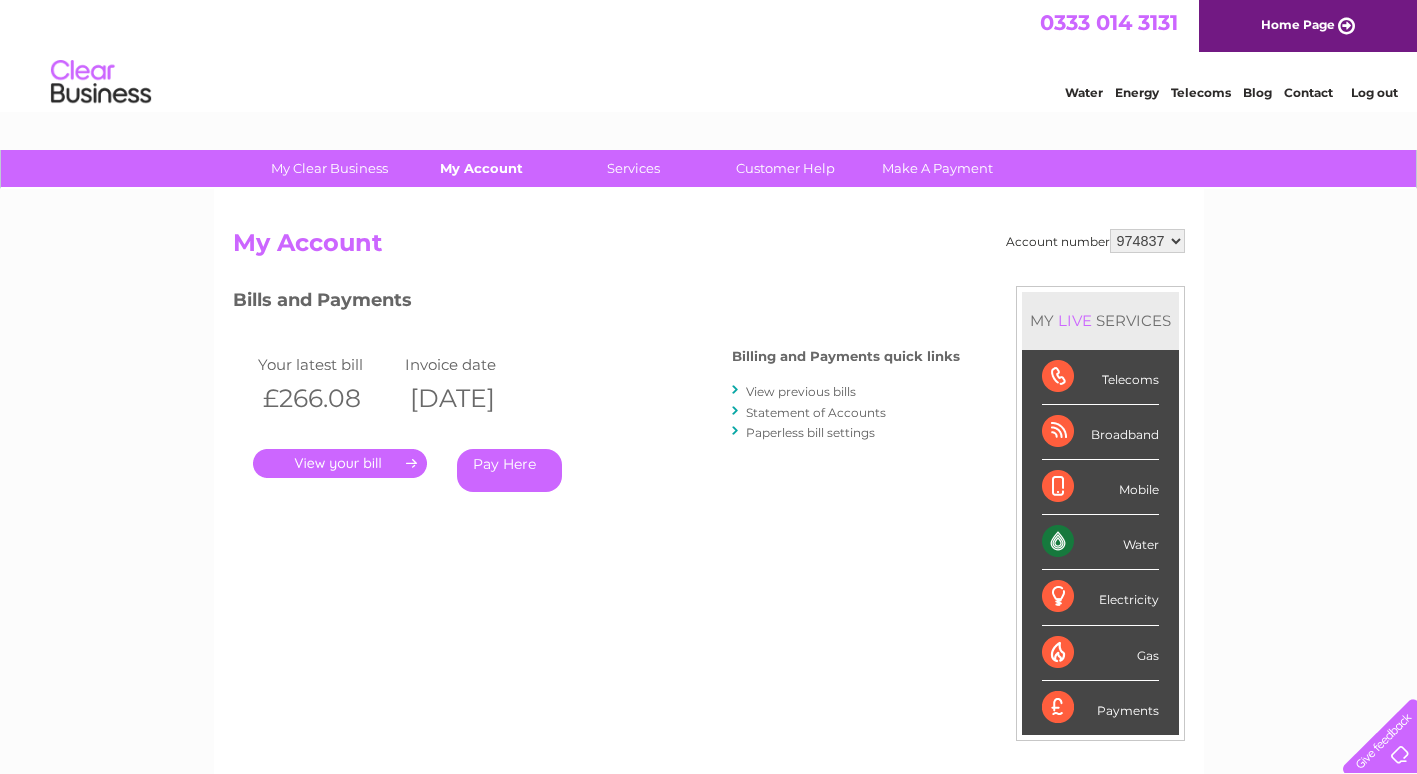 click on "My Account" at bounding box center [481, 168] 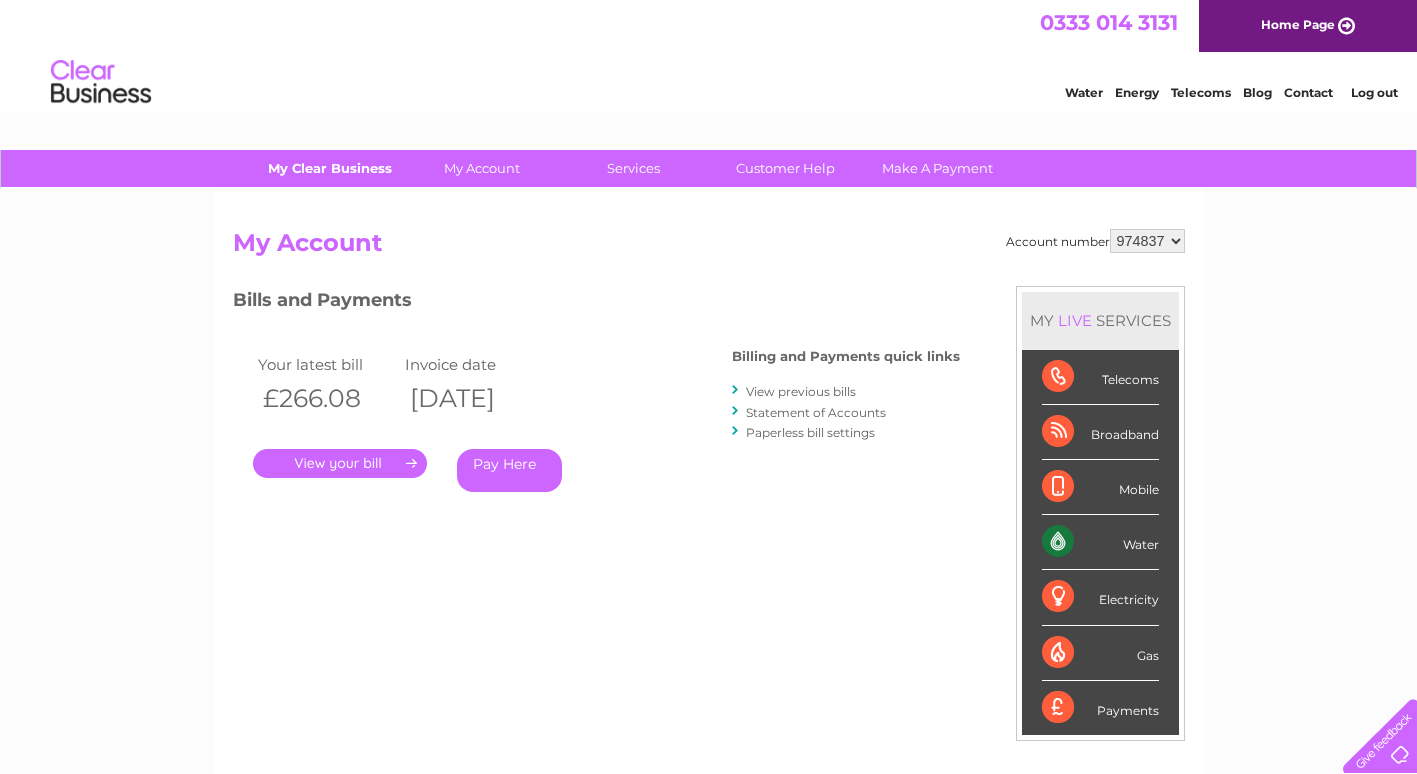 scroll, scrollTop: 0, scrollLeft: 0, axis: both 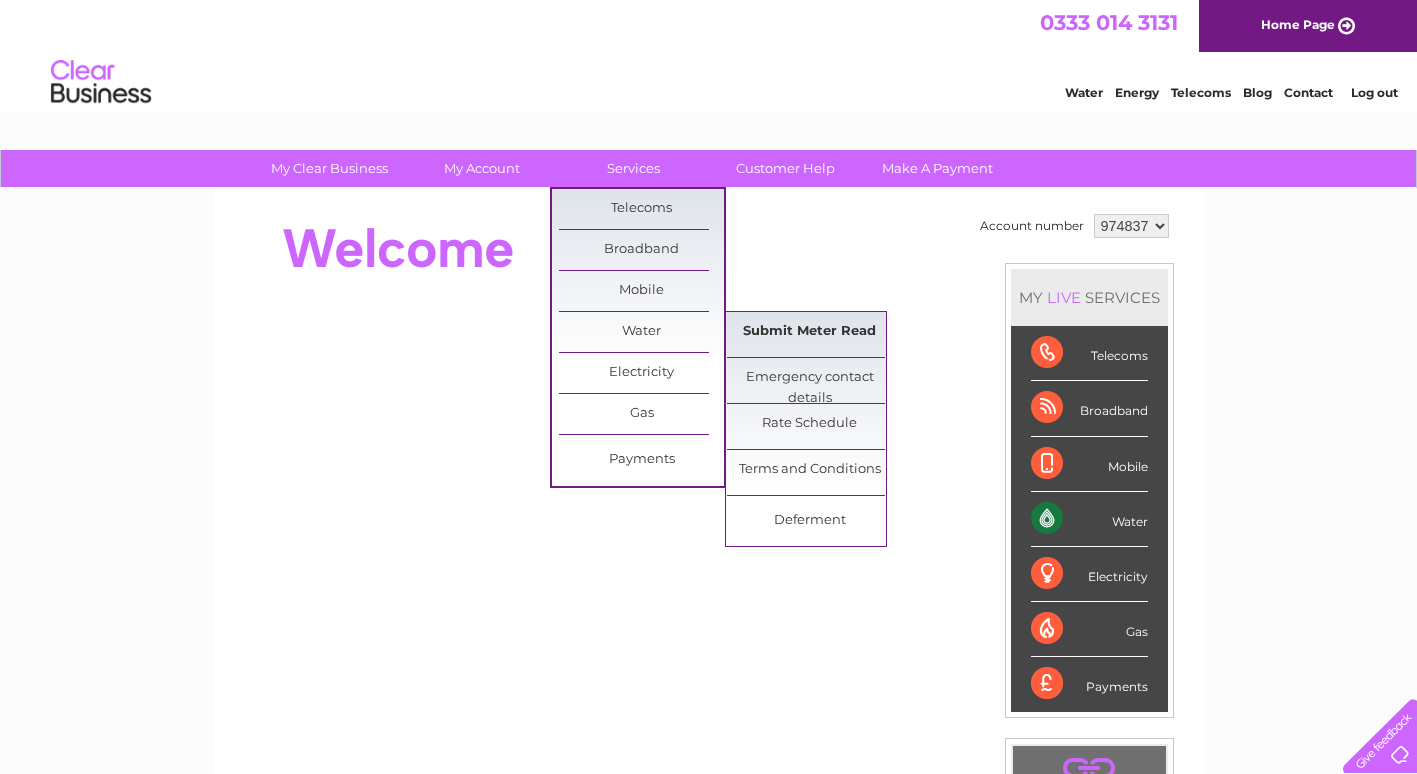 click on "Submit Meter Read" at bounding box center (809, 332) 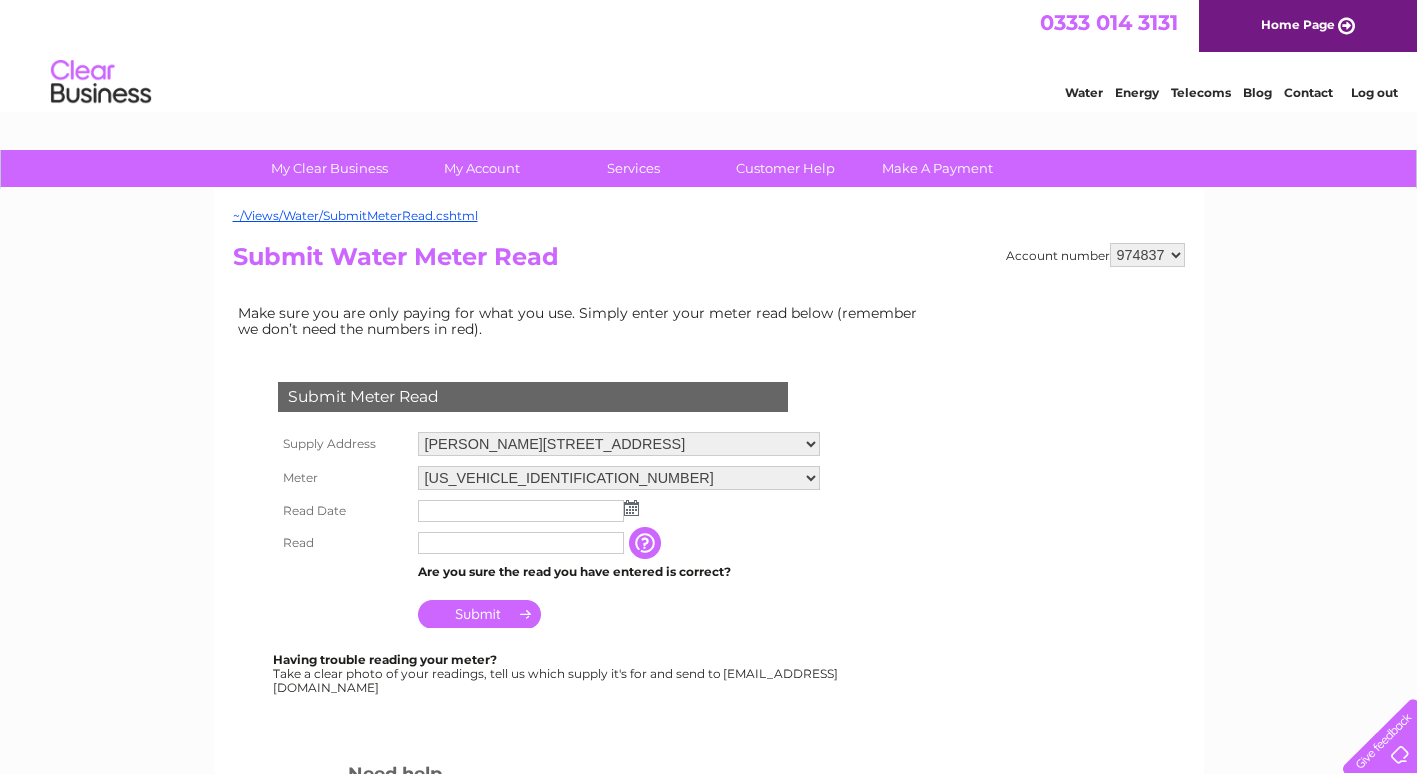 scroll, scrollTop: 0, scrollLeft: 0, axis: both 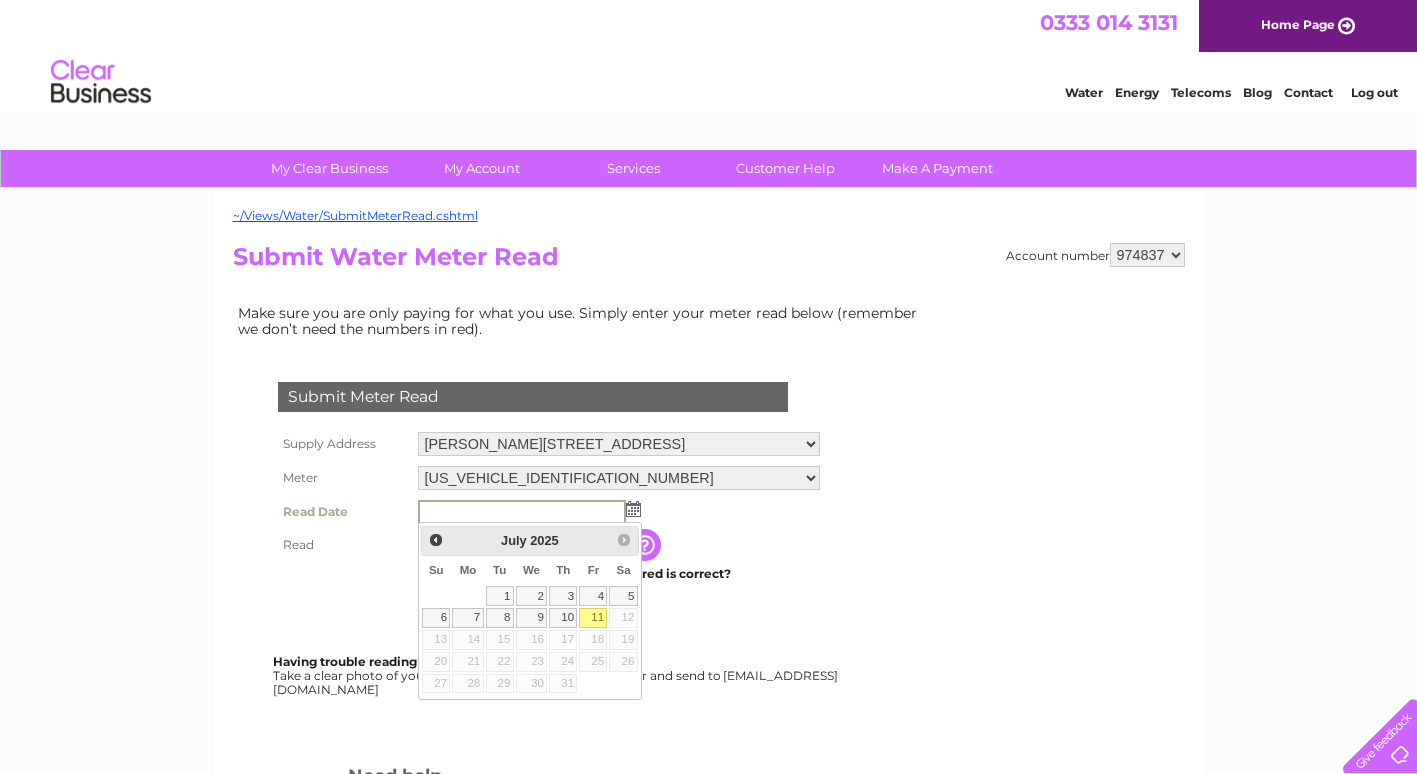 click on "11" at bounding box center (593, 618) 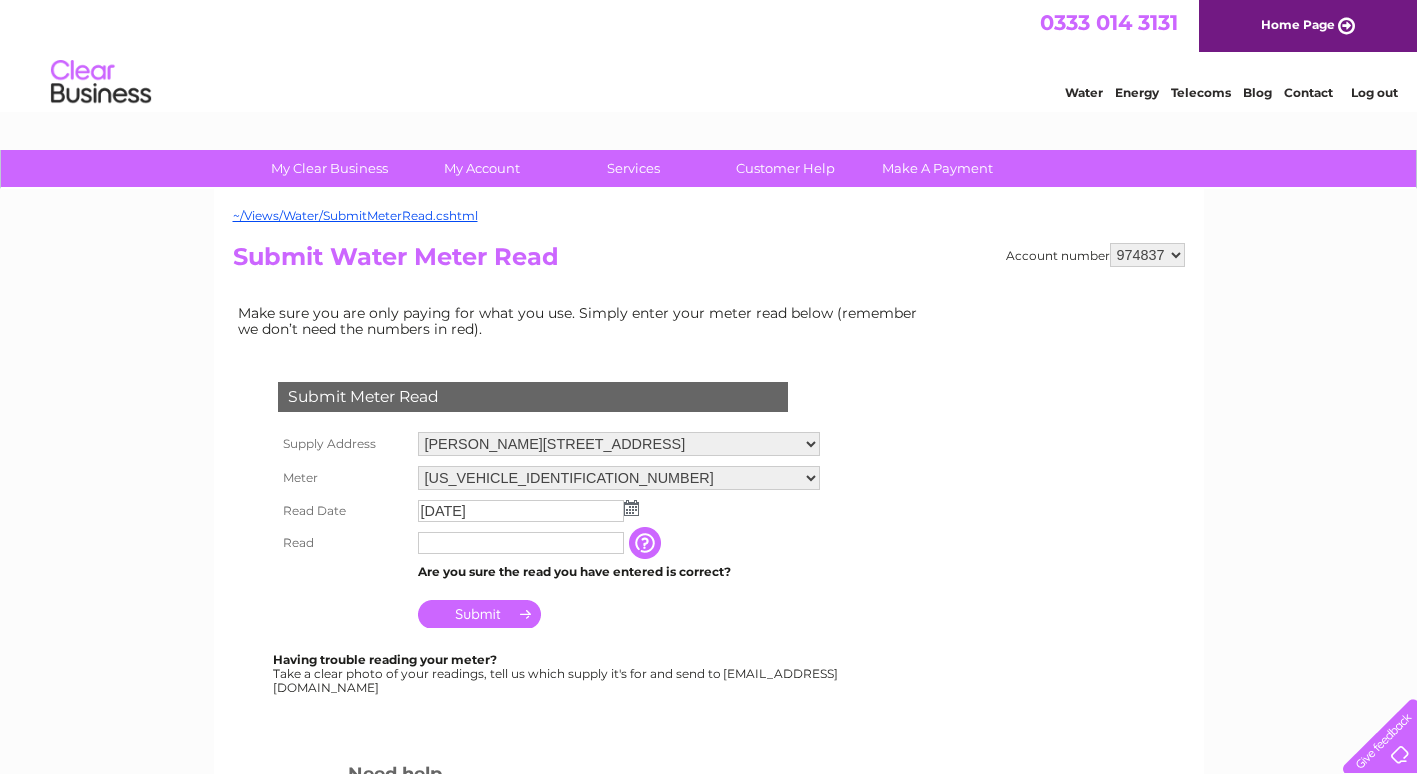 click on "Are you sure the read you have entered is correct?" at bounding box center (619, 572) 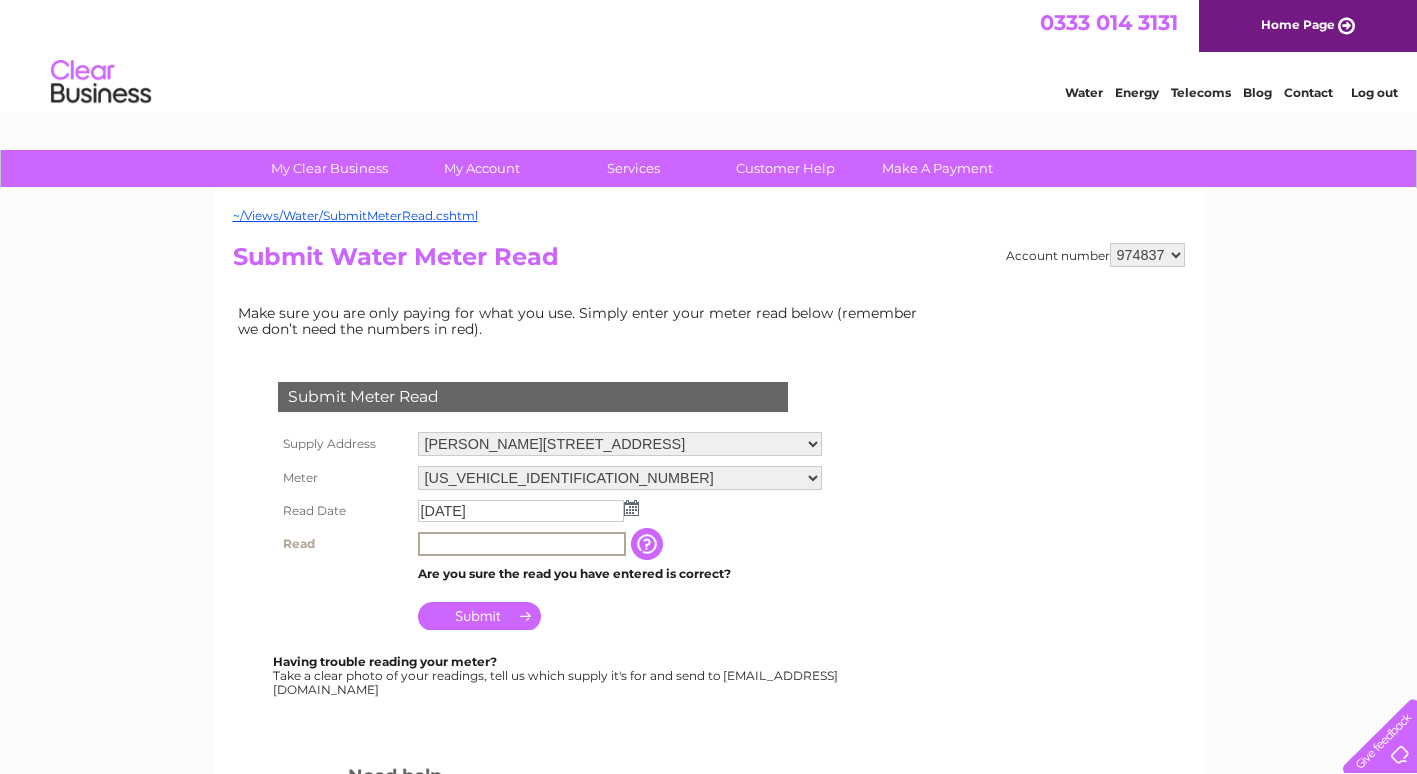 click at bounding box center (522, 544) 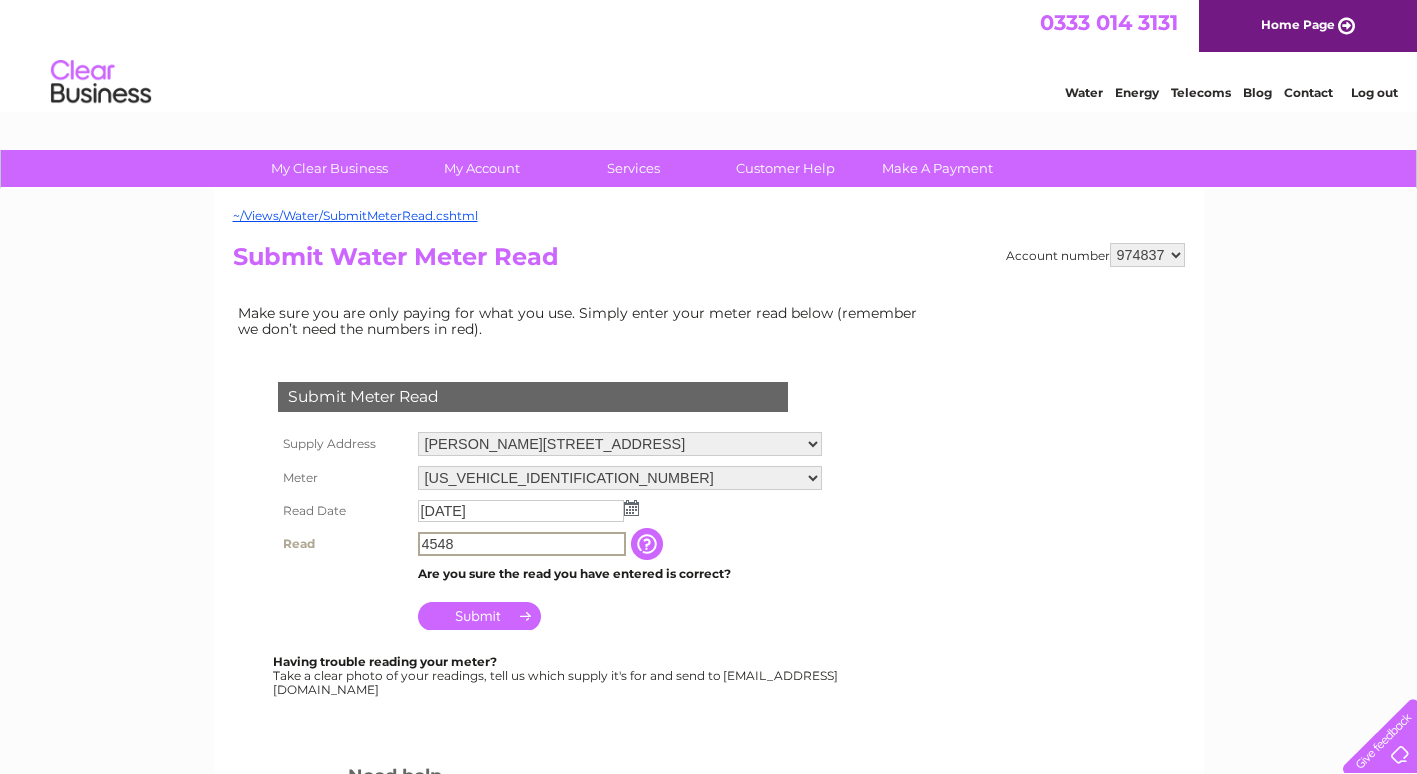 type on "4548" 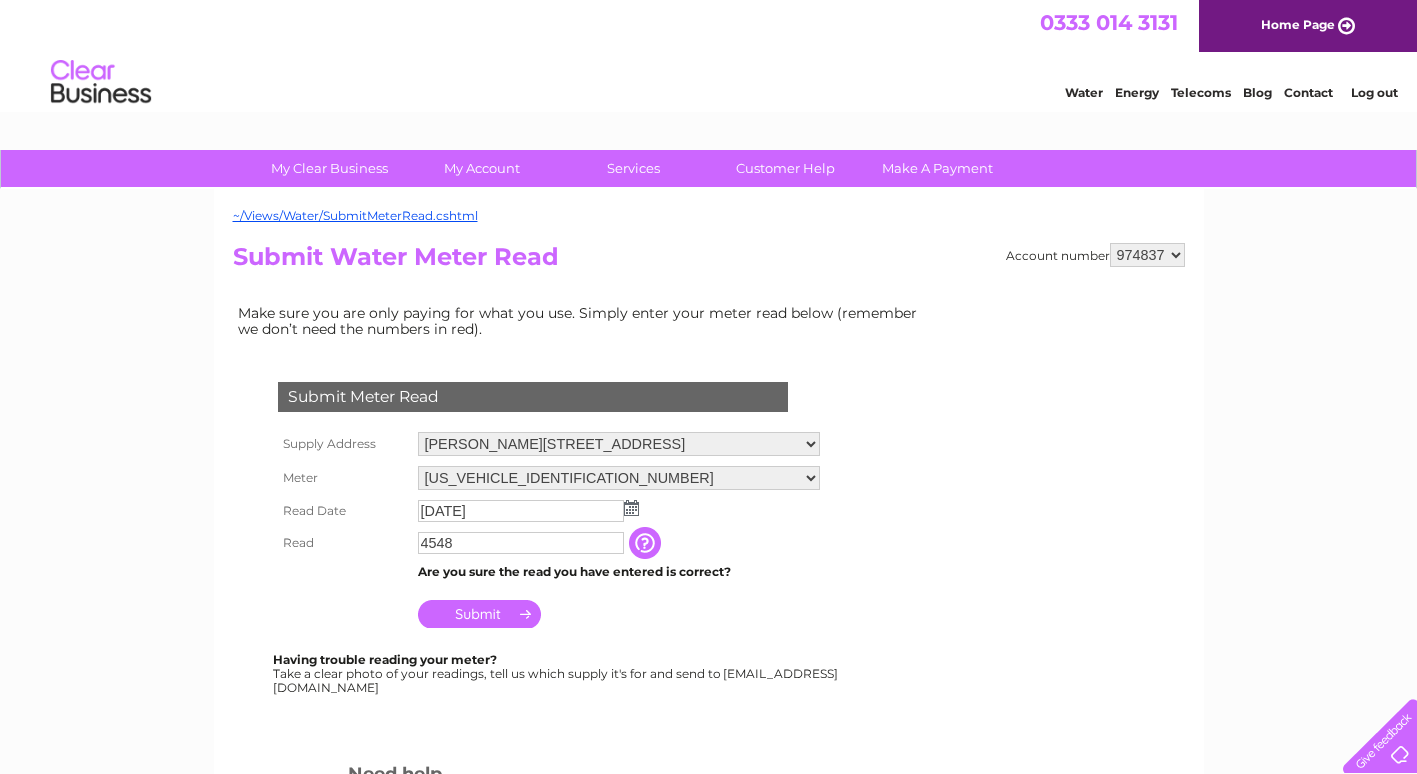 click on "Submit" at bounding box center (479, 614) 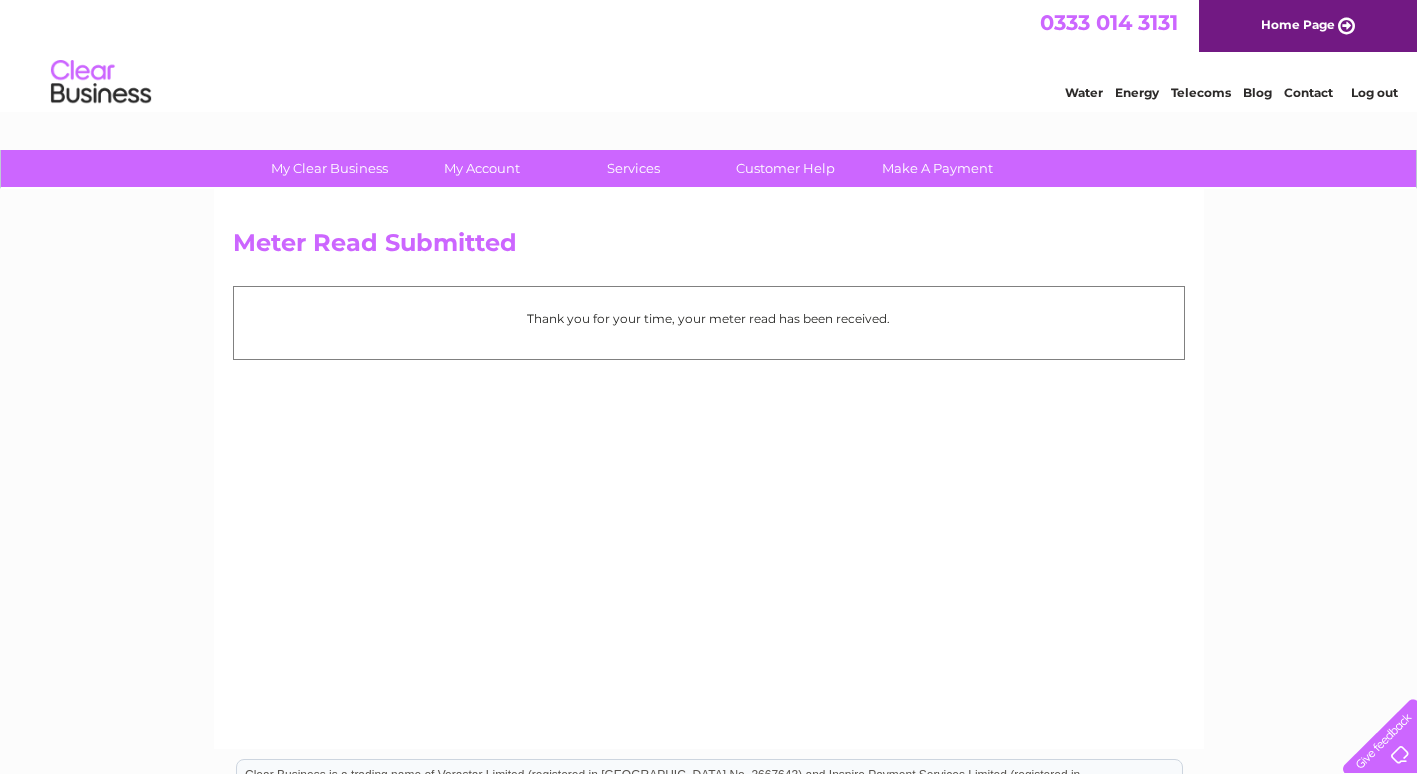 scroll, scrollTop: 0, scrollLeft: 0, axis: both 